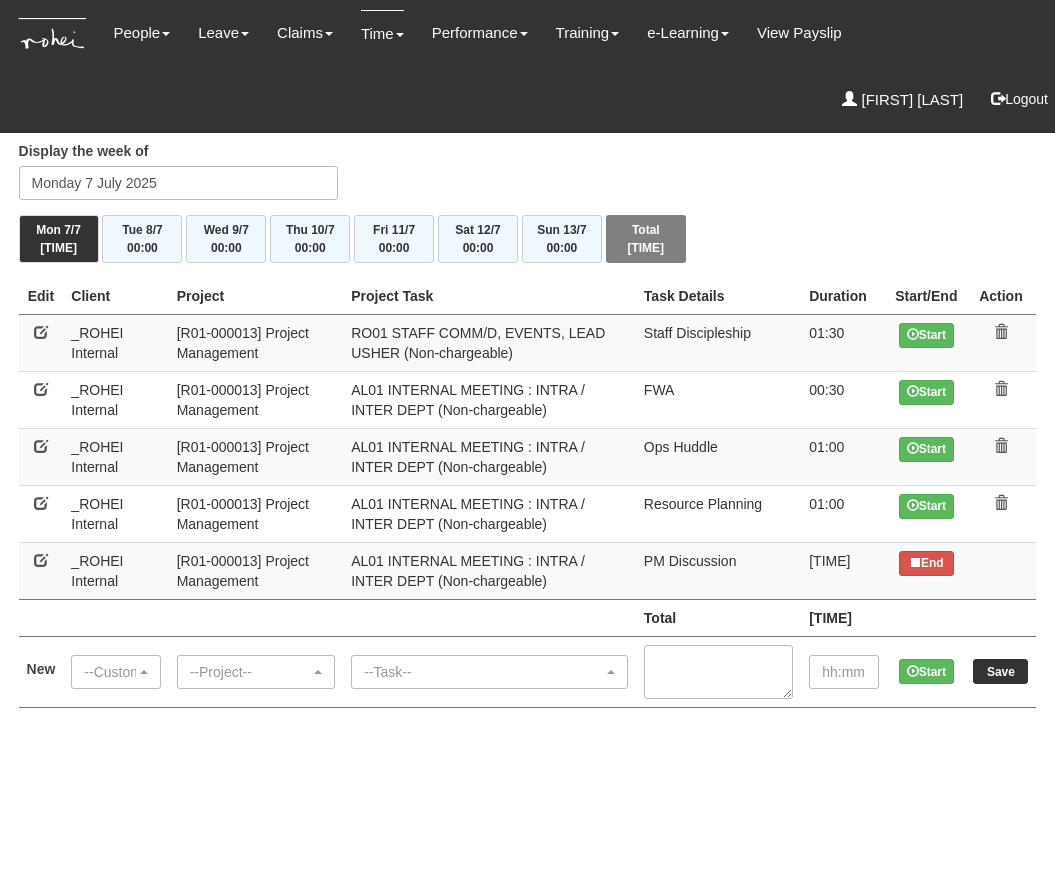 scroll, scrollTop: 0, scrollLeft: 0, axis: both 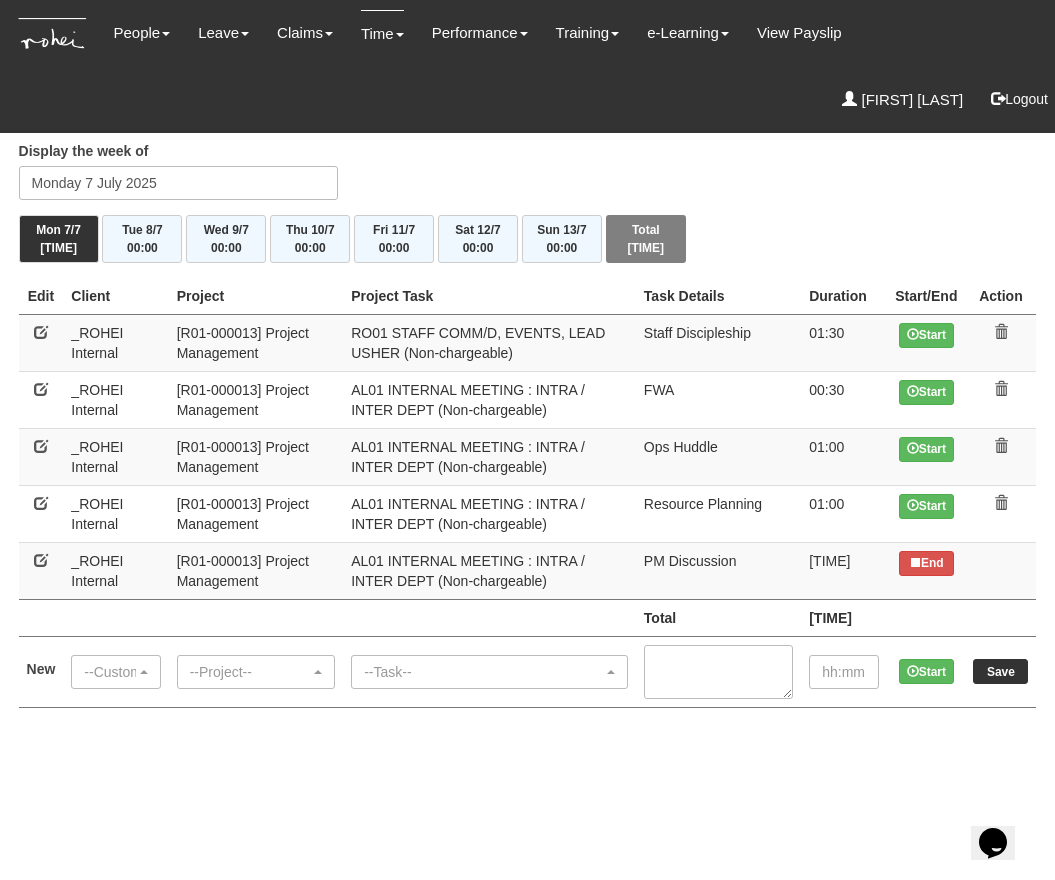 click on "End" at bounding box center [926, 342] 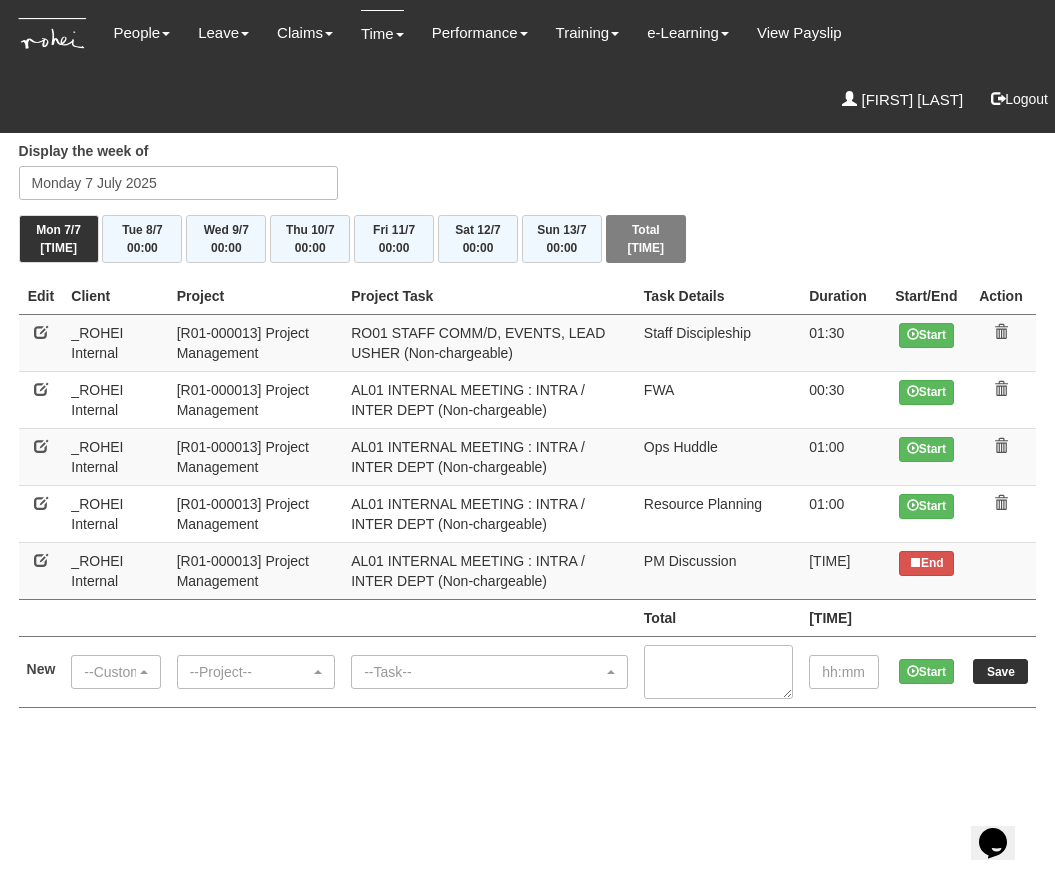 click on "End" at bounding box center (926, 342) 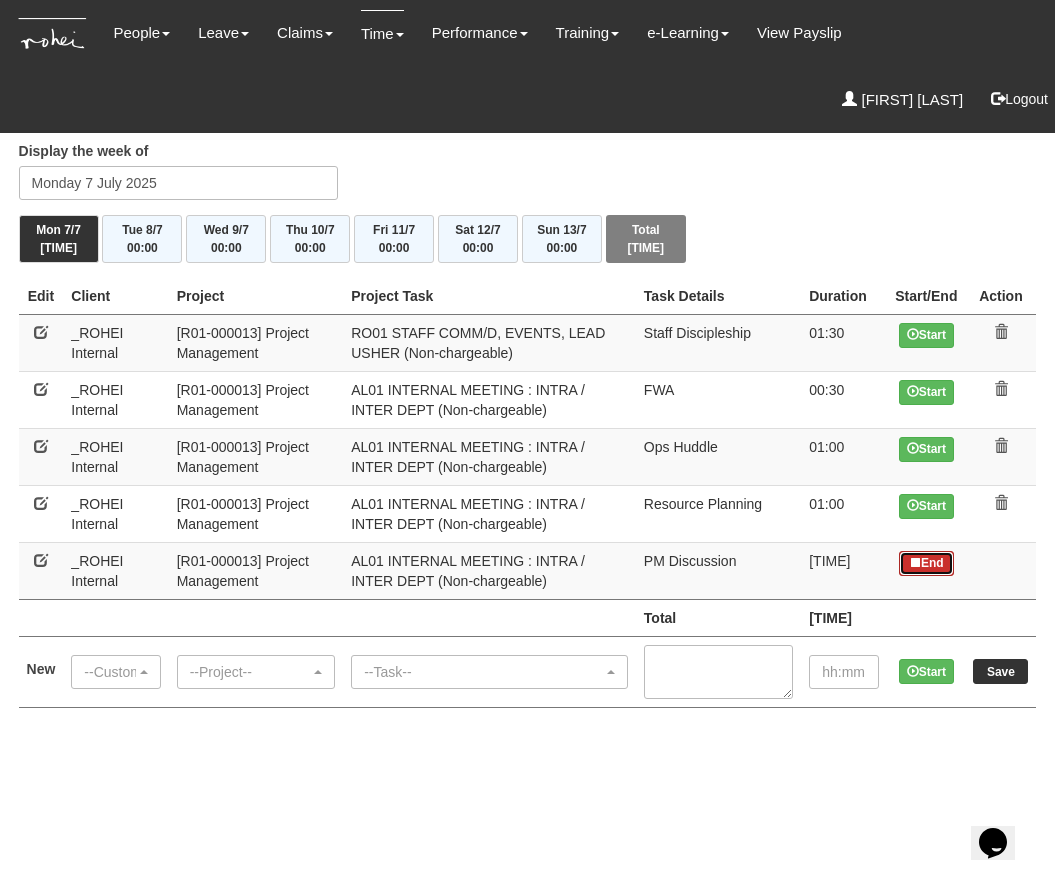 click on "End" at bounding box center (926, 563) 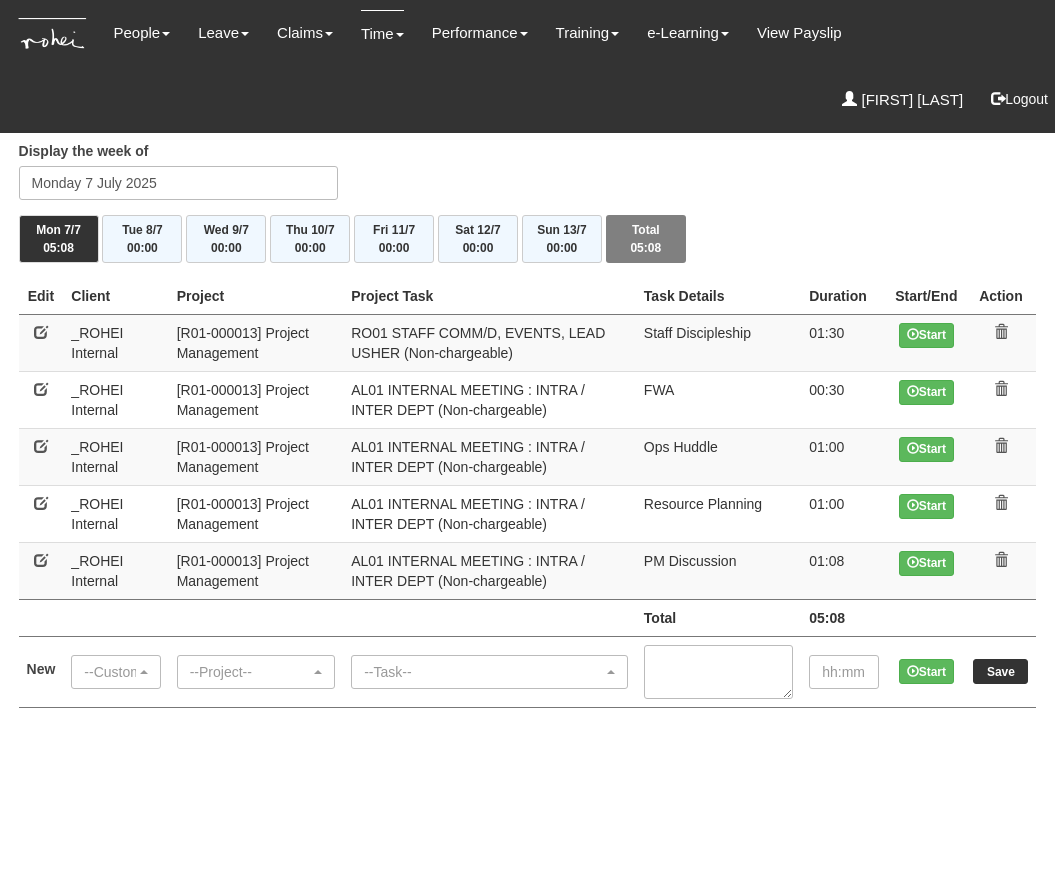 scroll, scrollTop: 0, scrollLeft: 0, axis: both 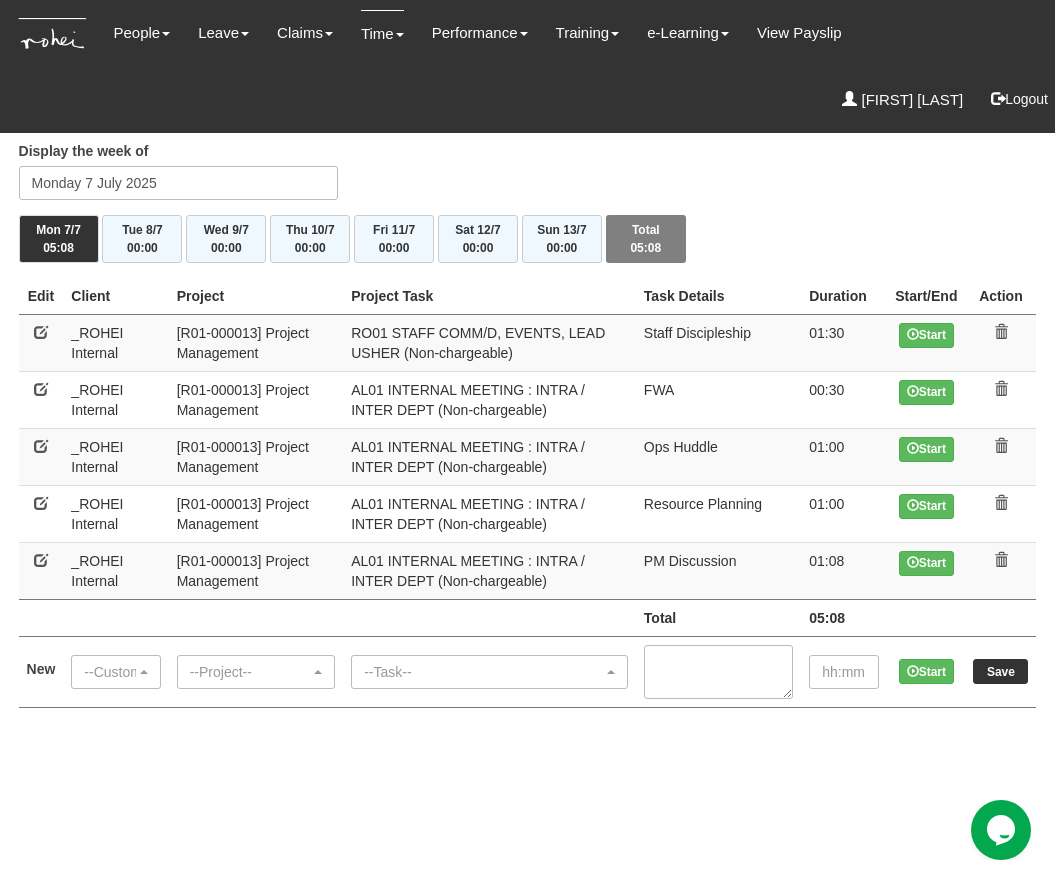 click at bounding box center [41, 332] 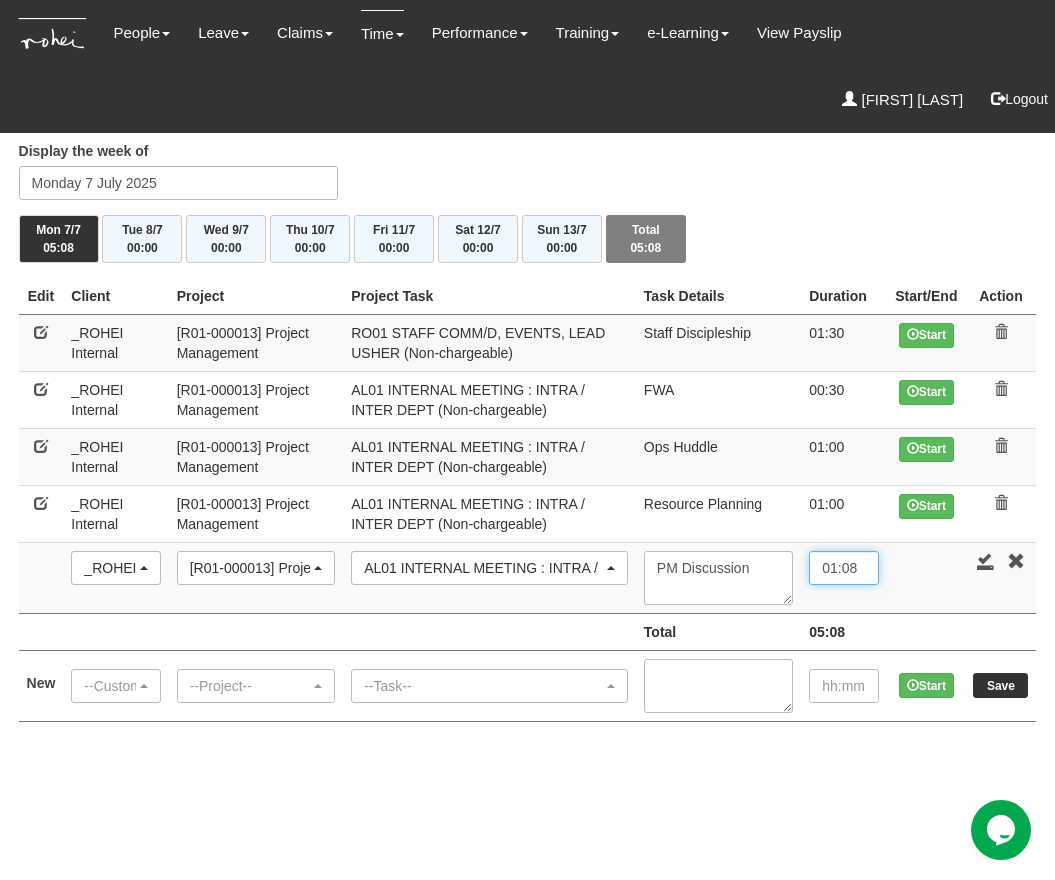 drag, startPoint x: 820, startPoint y: 565, endPoint x: 948, endPoint y: 572, distance: 128.19127 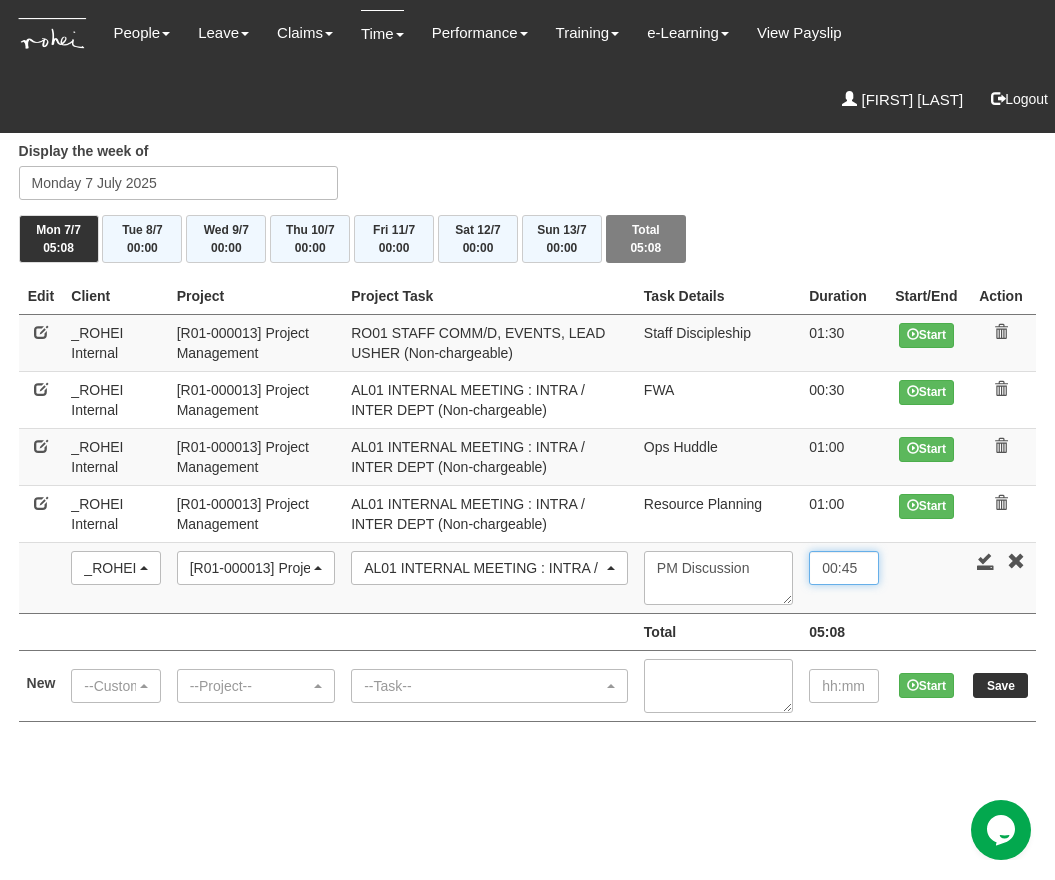 type on "00:45" 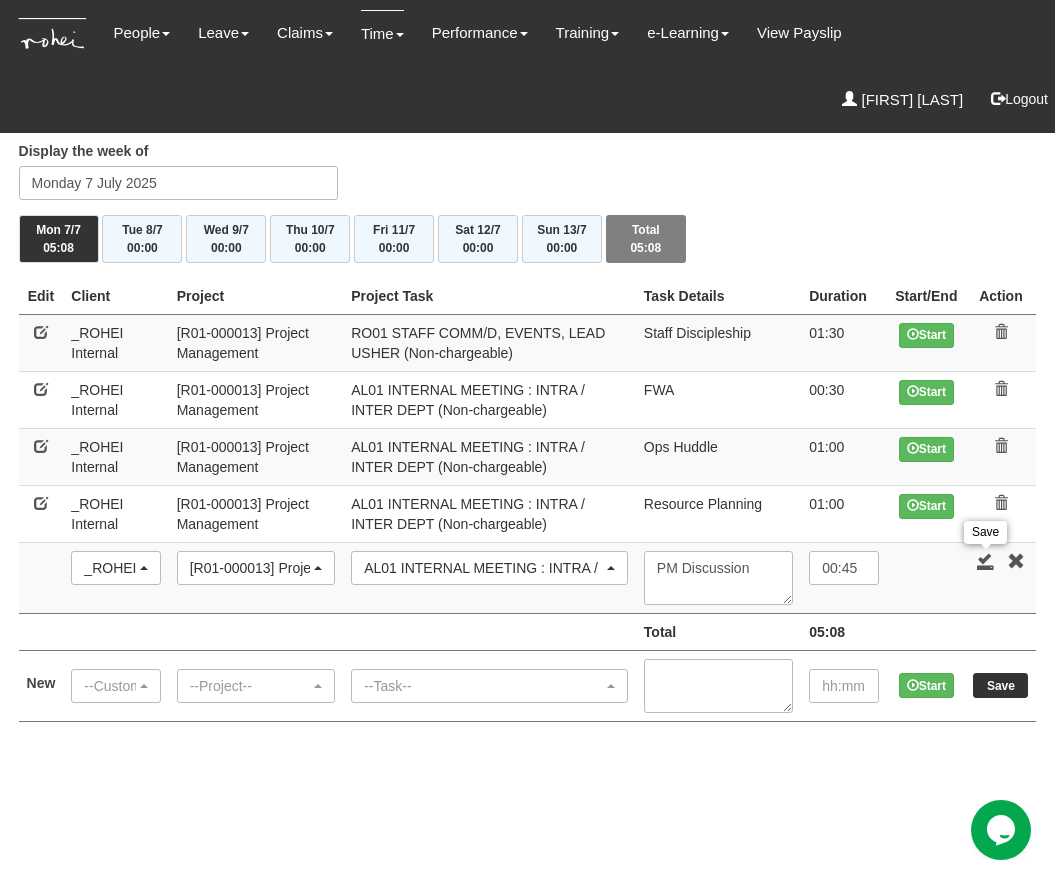 click at bounding box center (986, 561) 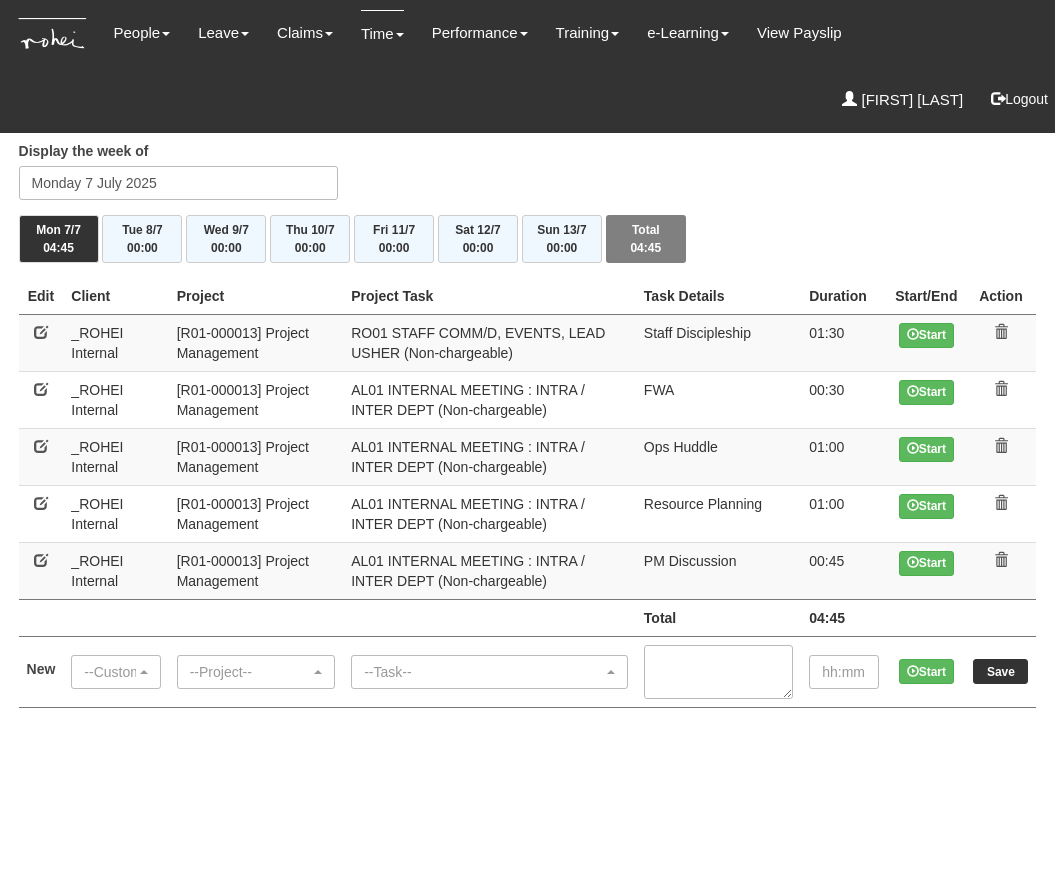 scroll, scrollTop: 0, scrollLeft: 0, axis: both 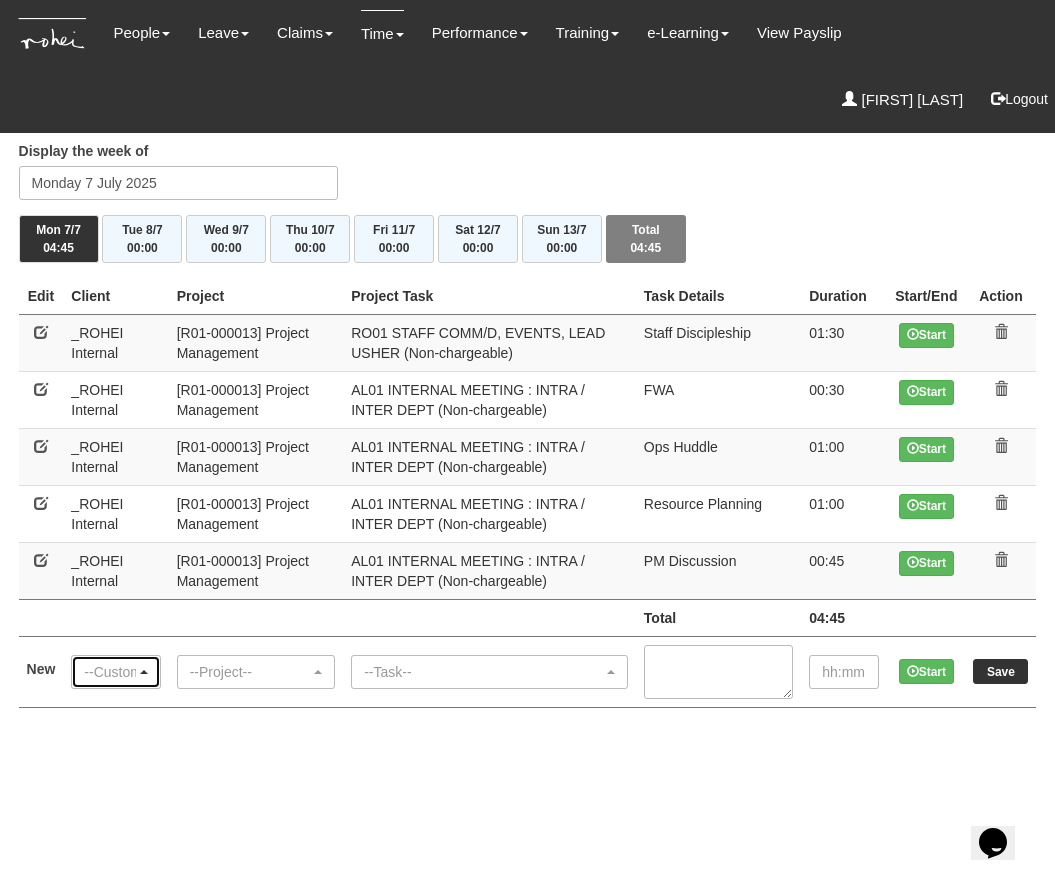 click on "--Customer--" at bounding box center [109, 672] 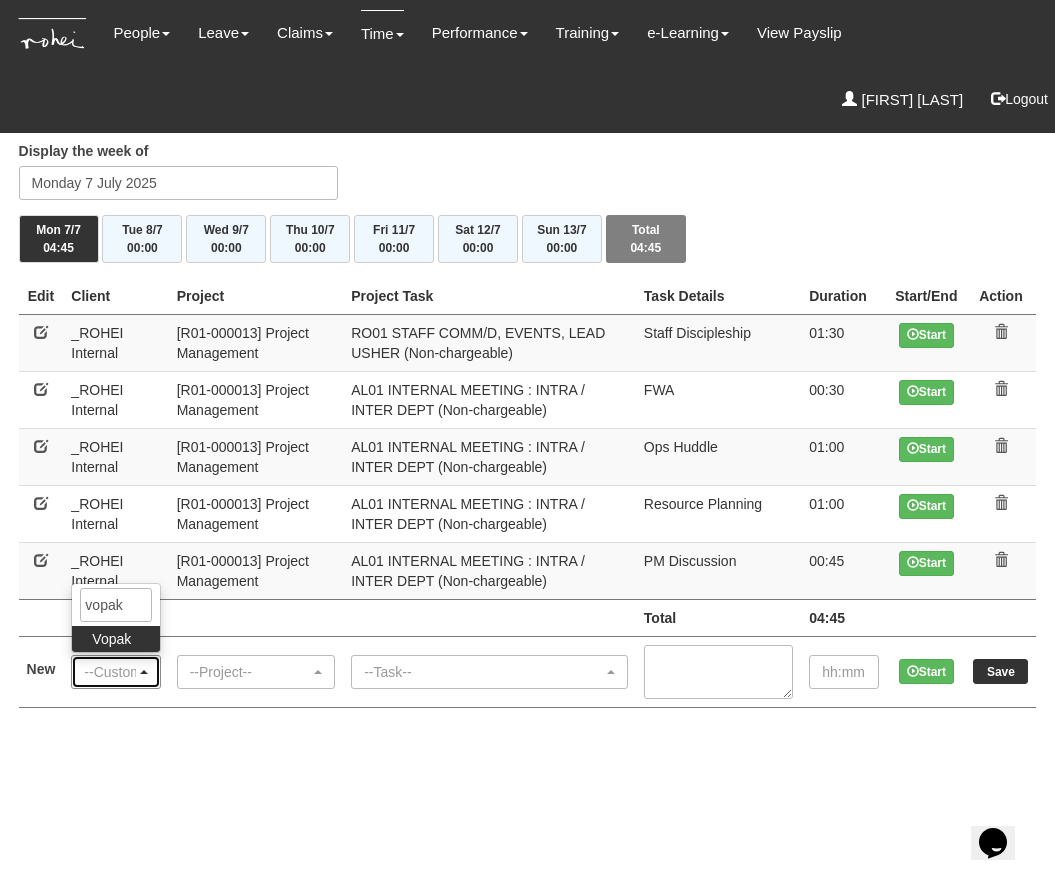 type 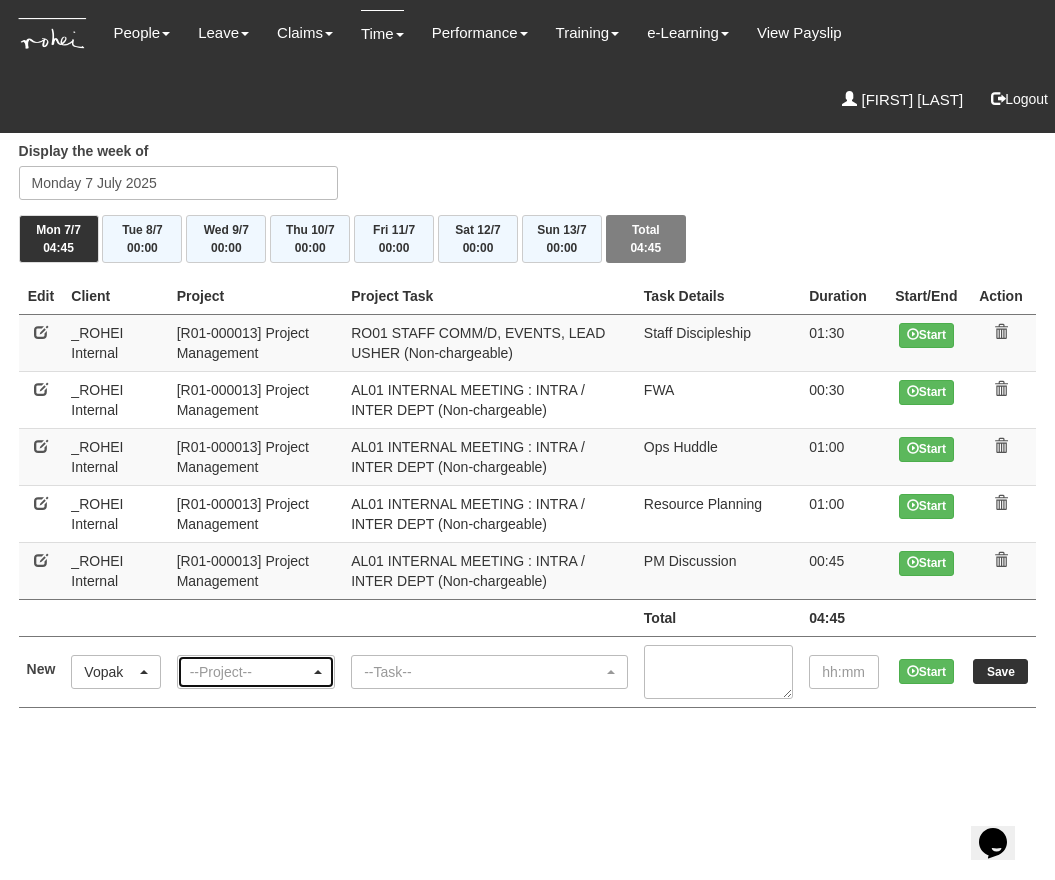 click on "--Project--" at bounding box center [250, 672] 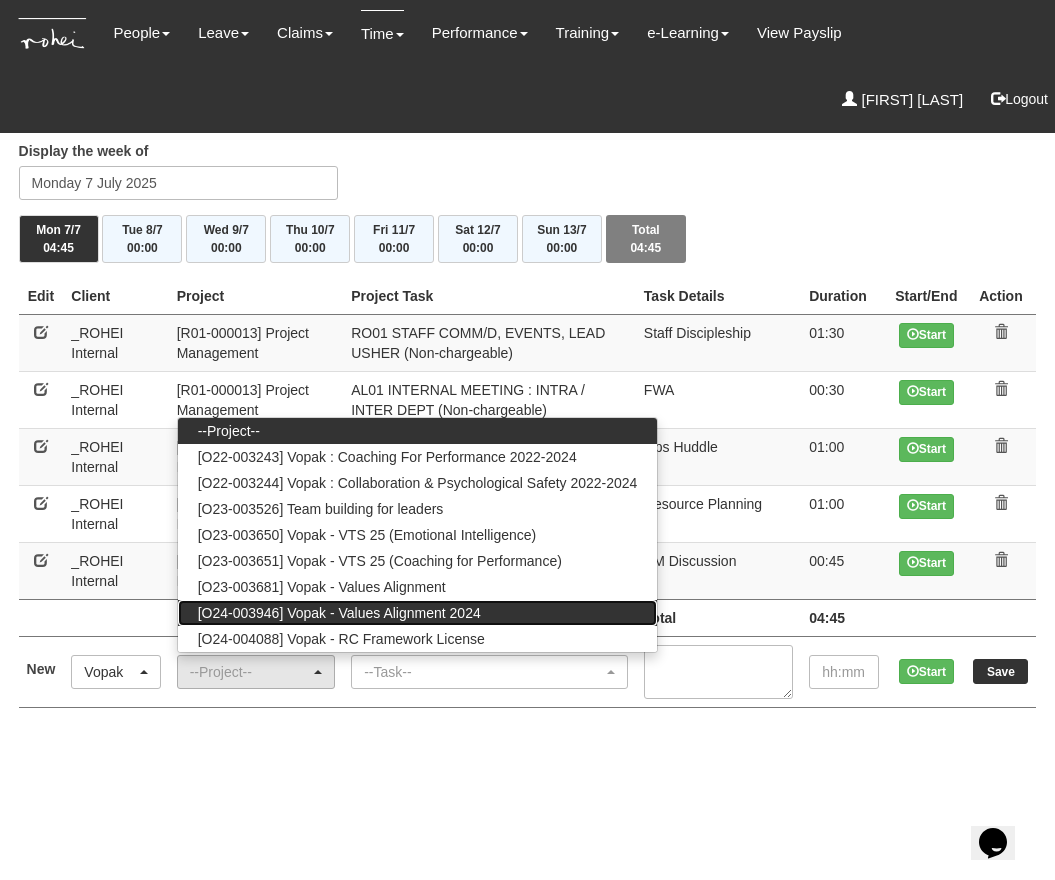 click on "[O24-003946] Vopak - Values Alignment 2024" at bounding box center (229, 431) 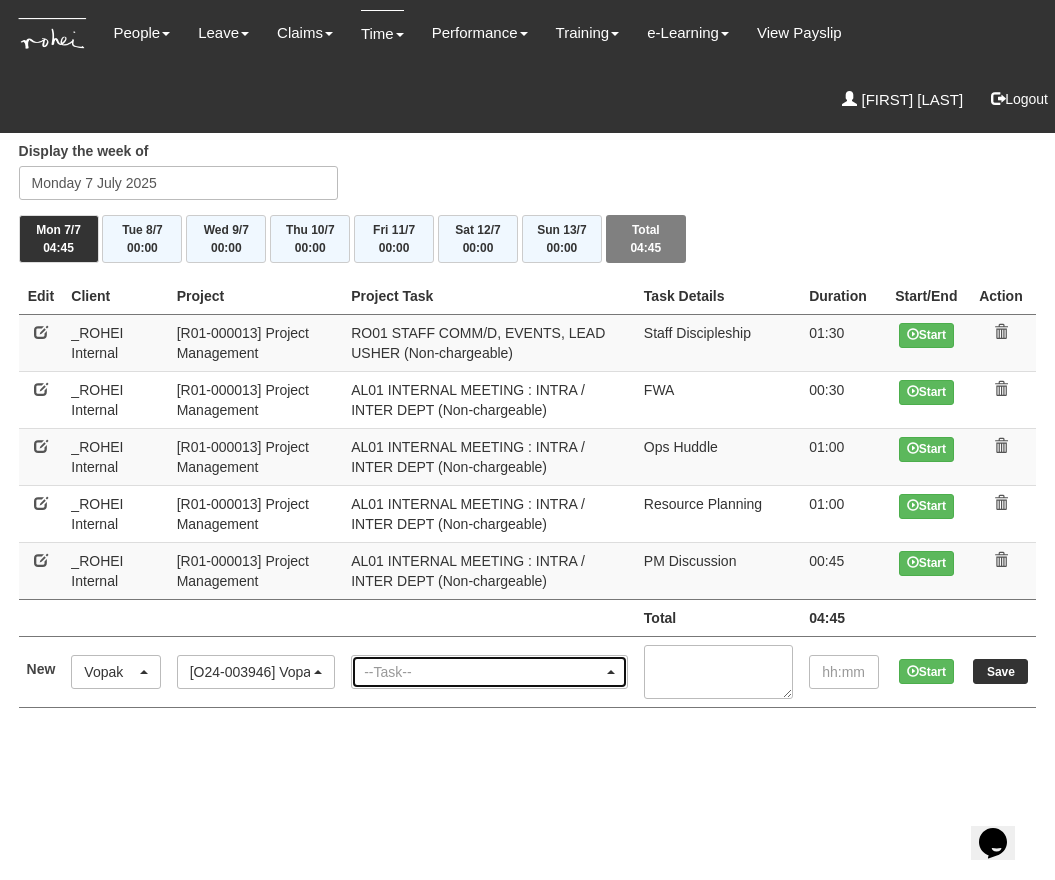 click on "--Task--" at bounding box center [483, 672] 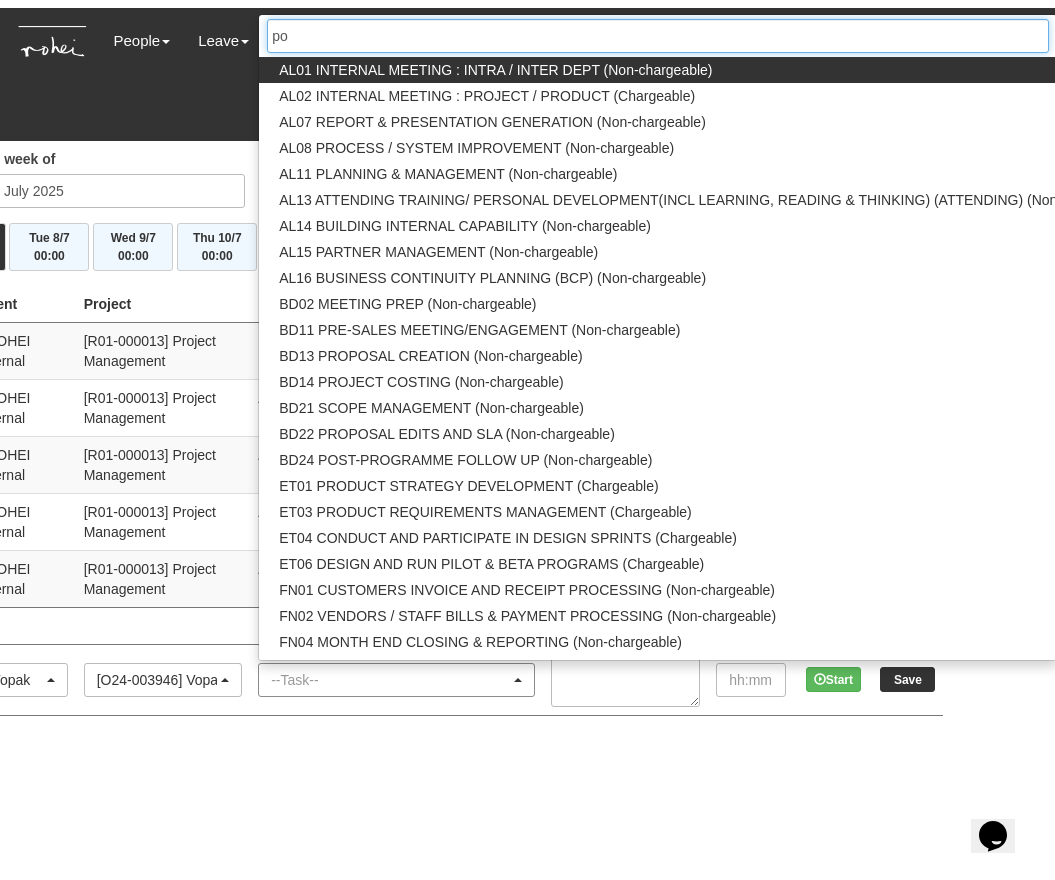 scroll, scrollTop: 0, scrollLeft: 0, axis: both 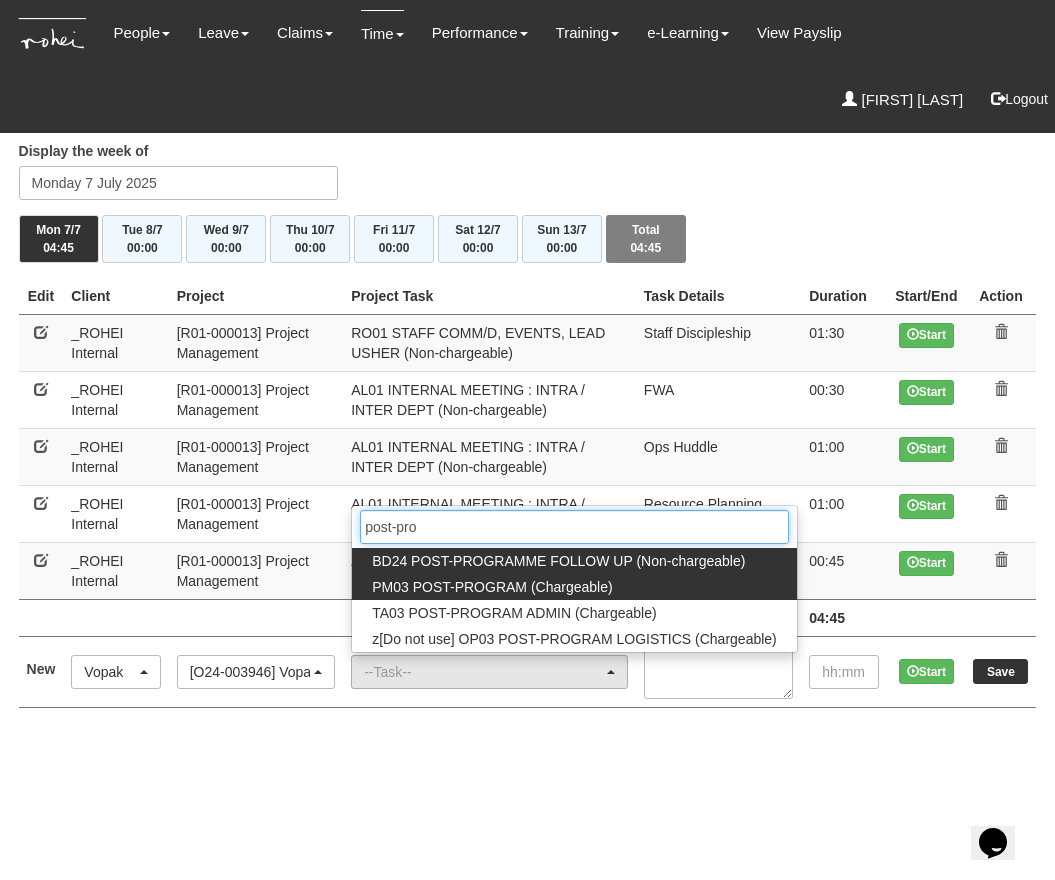 type on "post-pro" 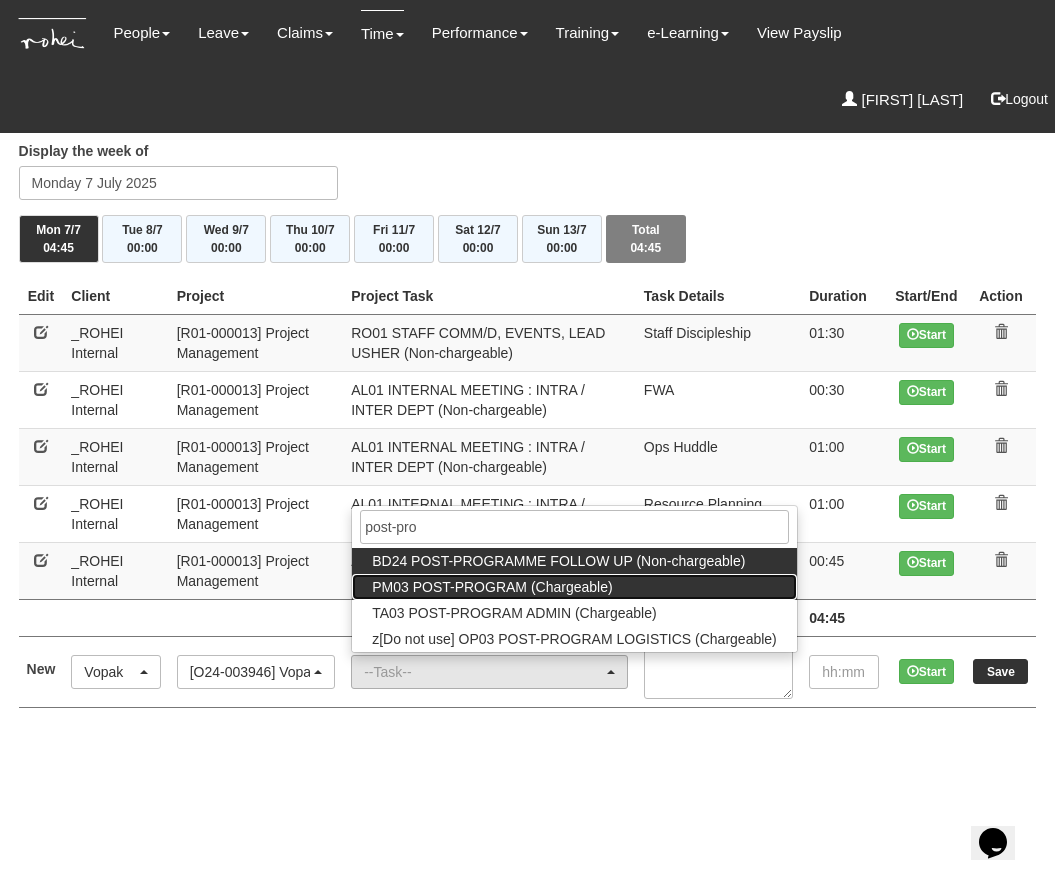 click on "PM03 POST-PROGRAM (Chargeable)" at bounding box center [558, 561] 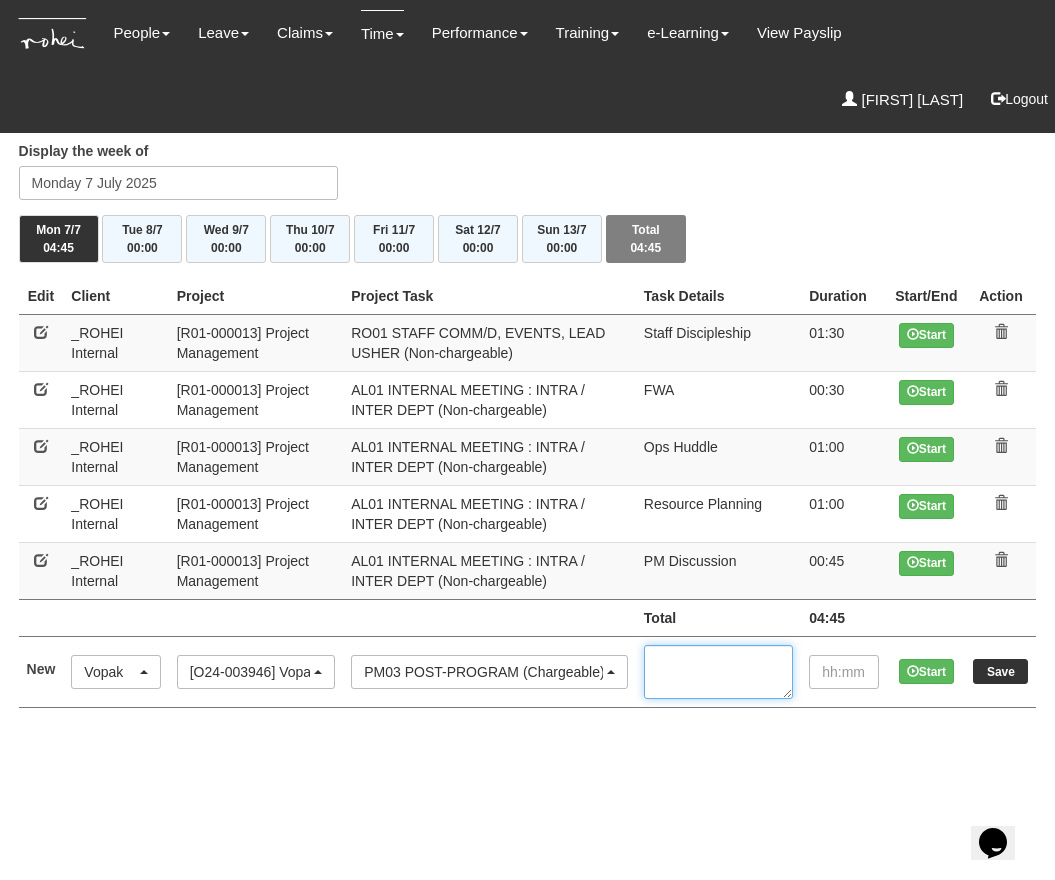 click at bounding box center (718, 672) 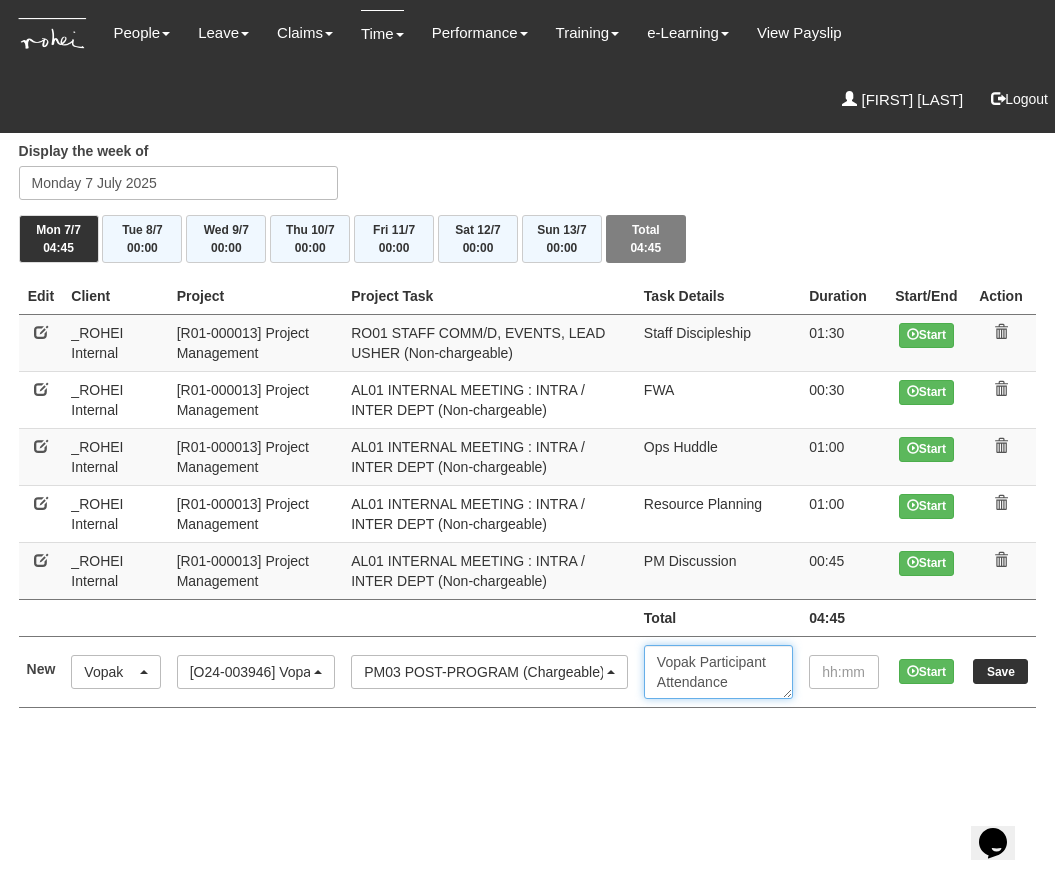 type on "Vopak Participant Attendance" 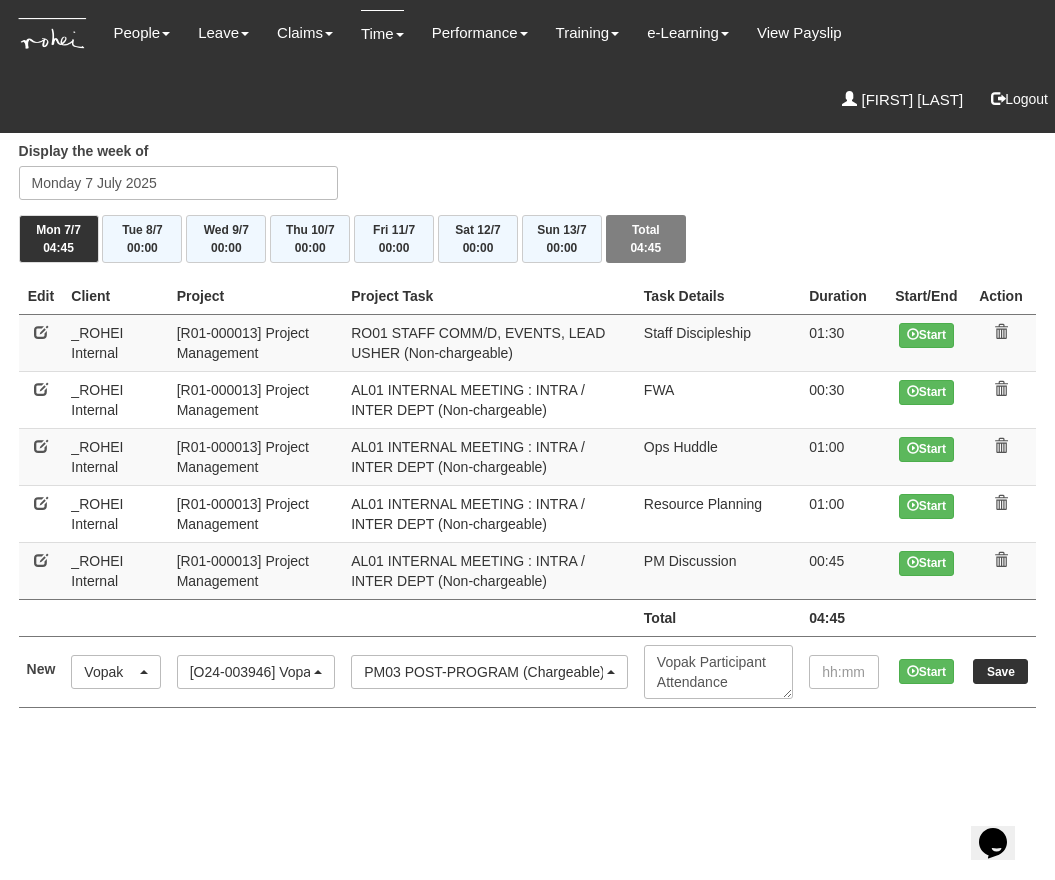 click on "Start" at bounding box center (926, 671) 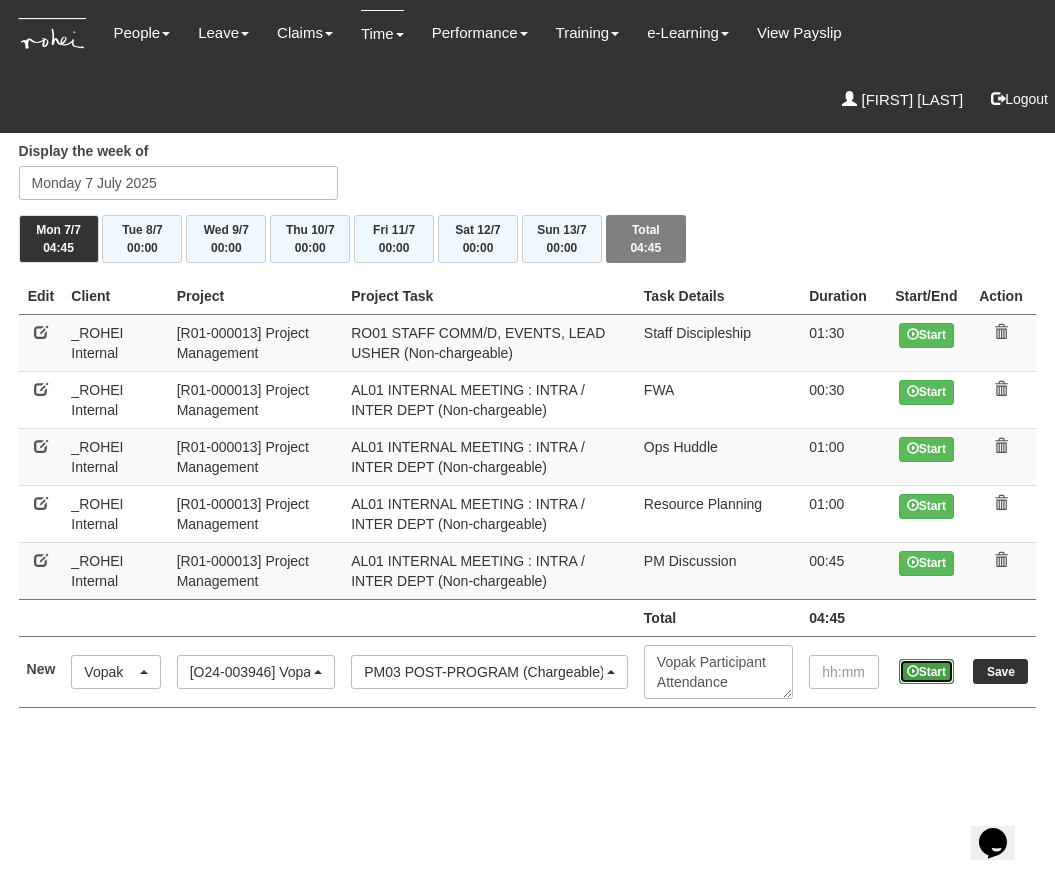 click on "Start" at bounding box center (926, 671) 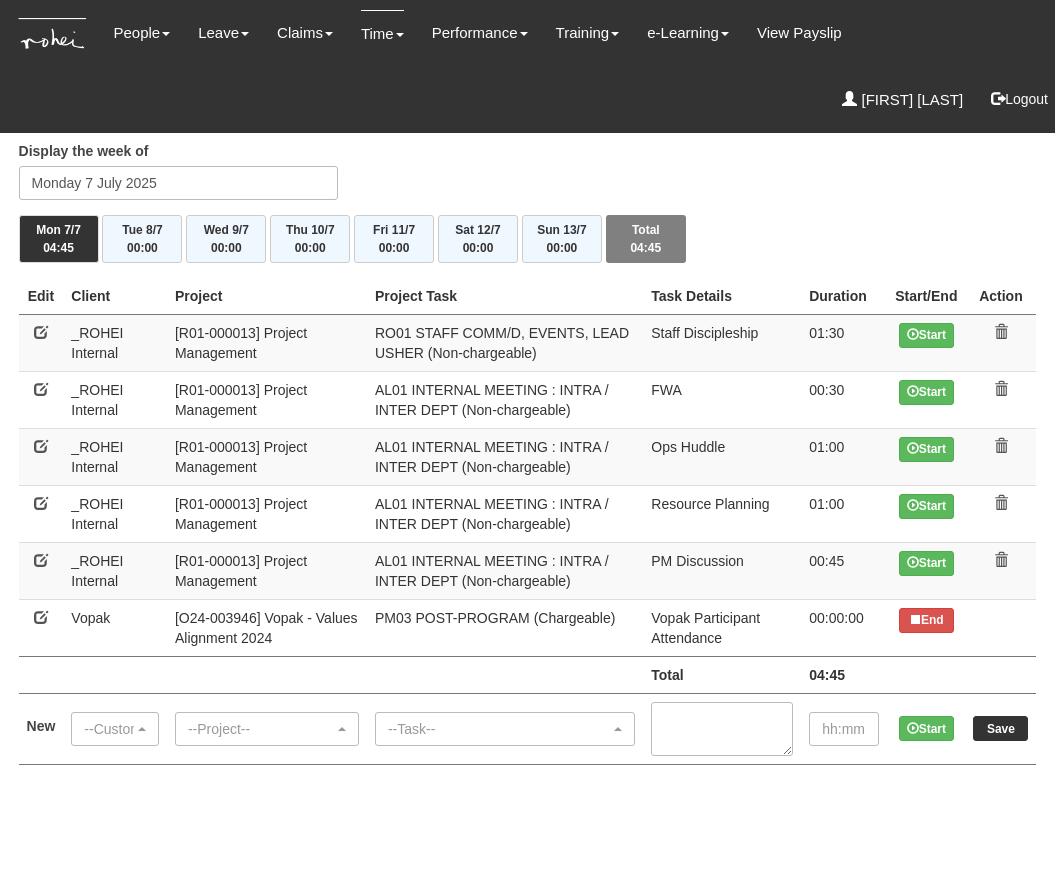 scroll, scrollTop: 0, scrollLeft: 0, axis: both 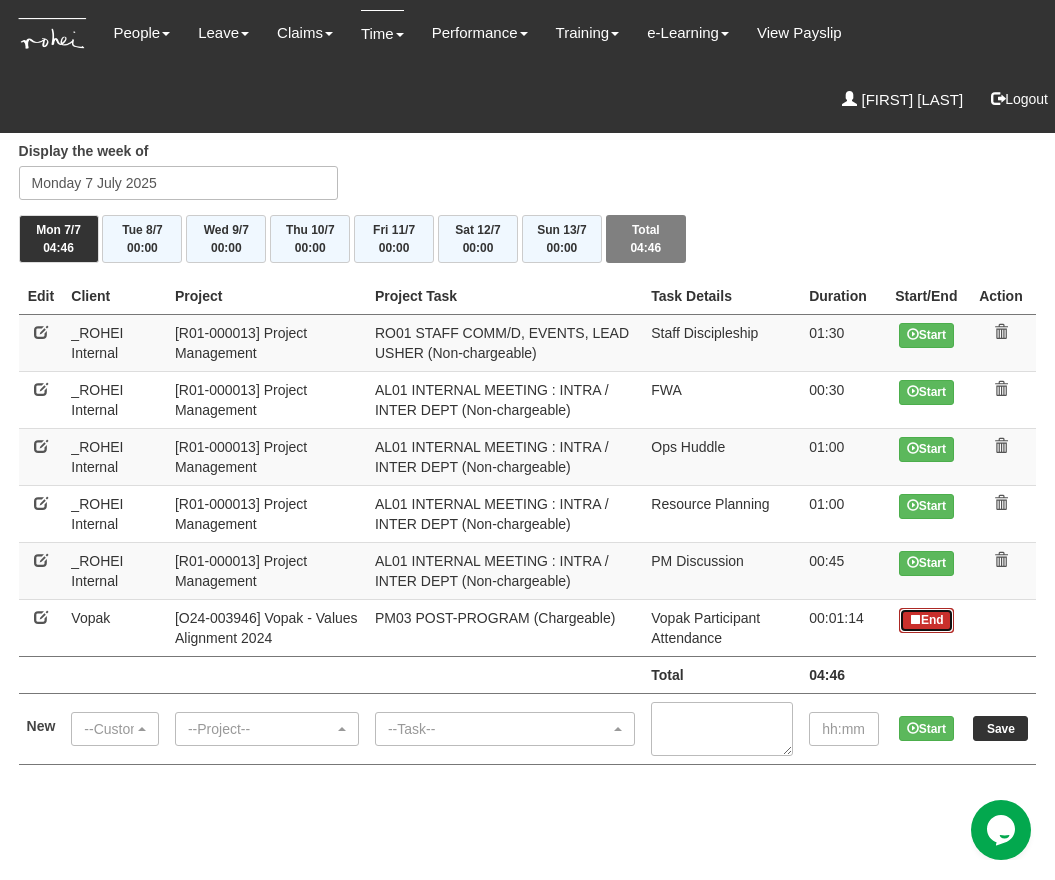 click on "End" at bounding box center [926, 620] 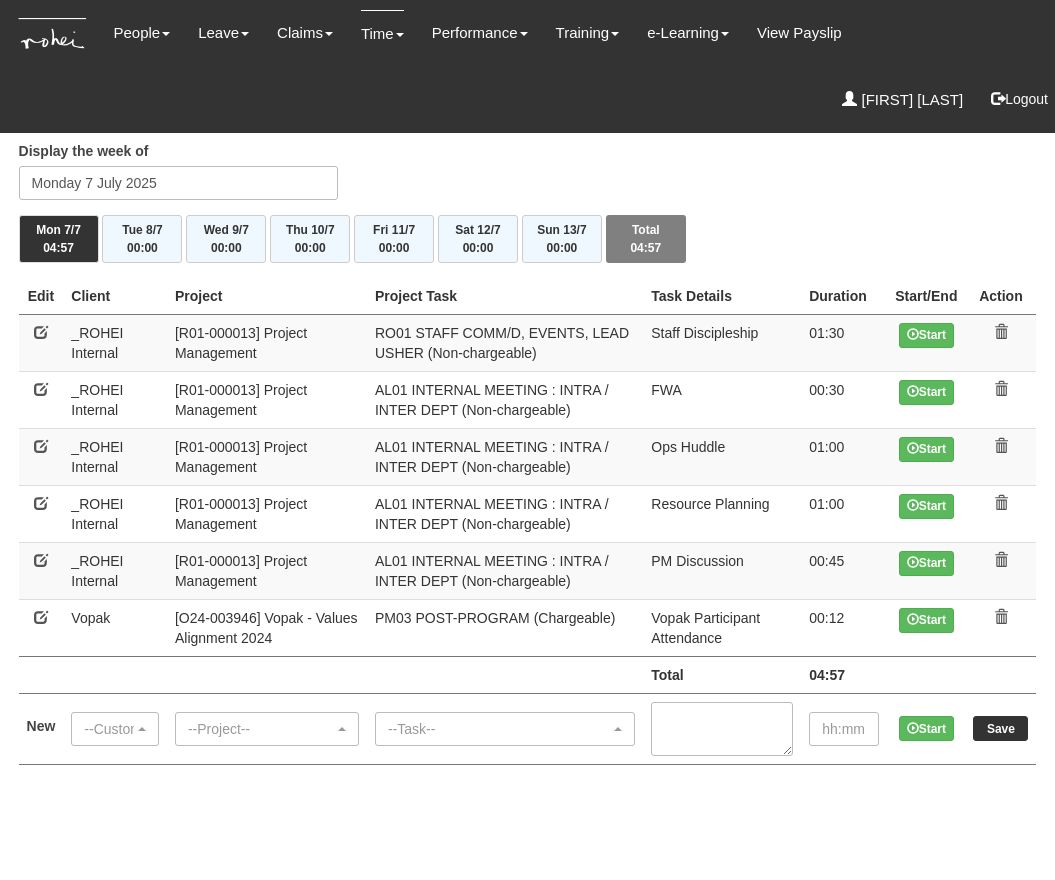 scroll, scrollTop: 0, scrollLeft: 0, axis: both 